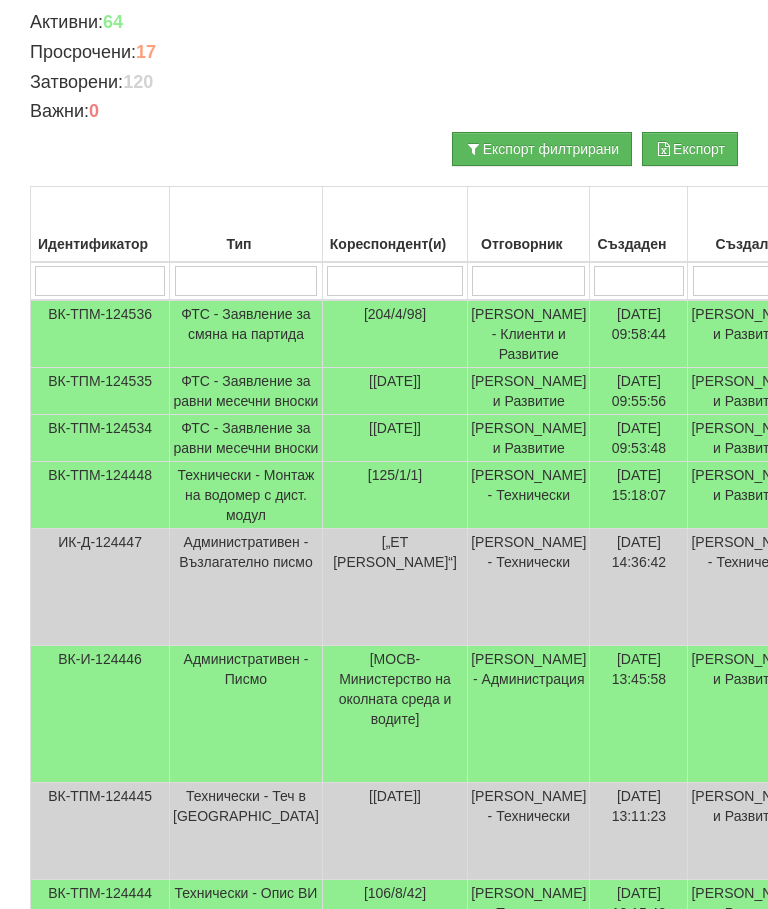scroll, scrollTop: 334, scrollLeft: 0, axis: vertical 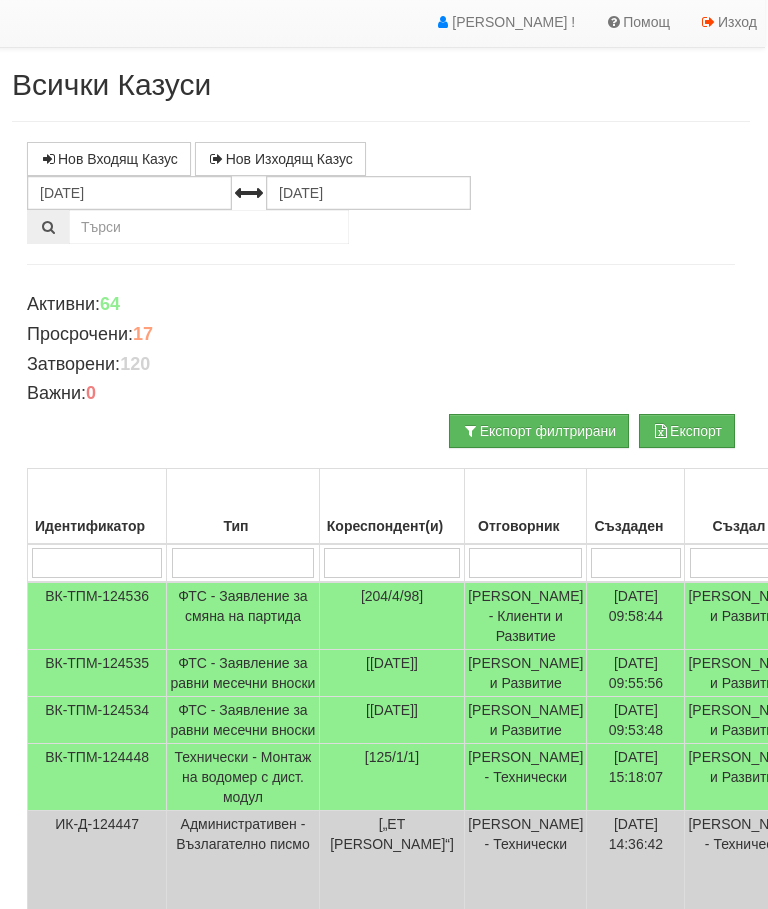 click at bounding box center (526, 564) 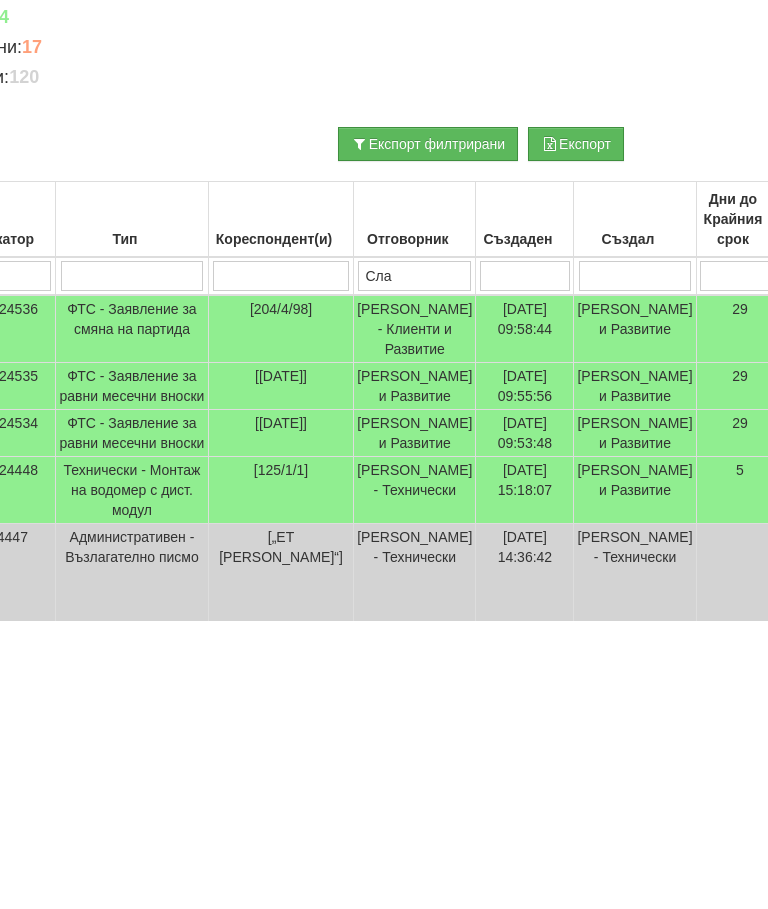 type on "Слав" 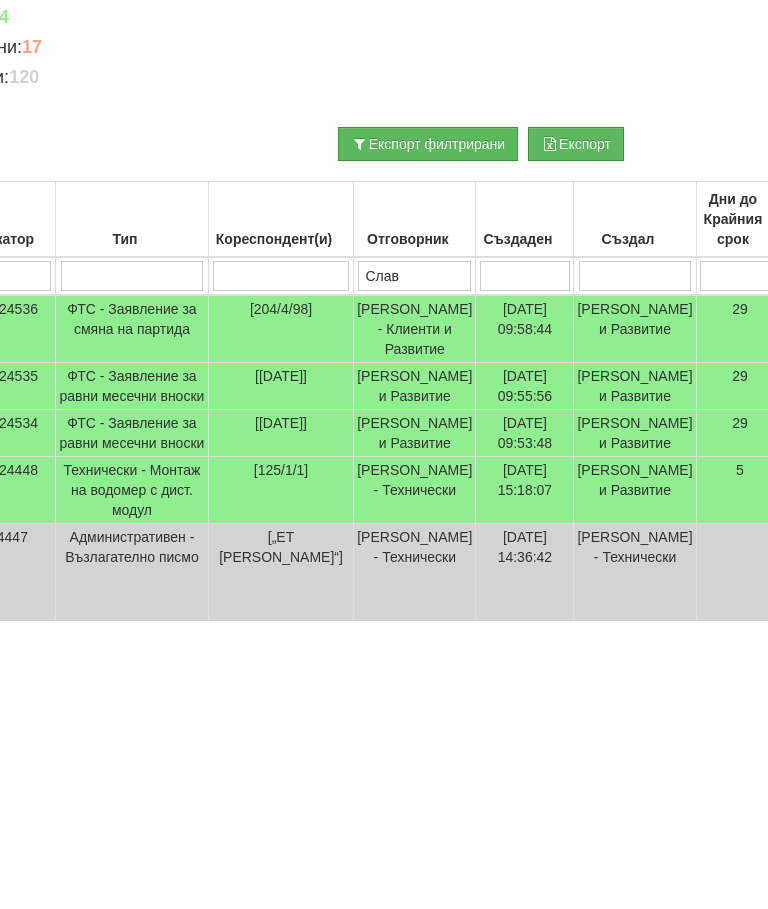 type on "Сла" 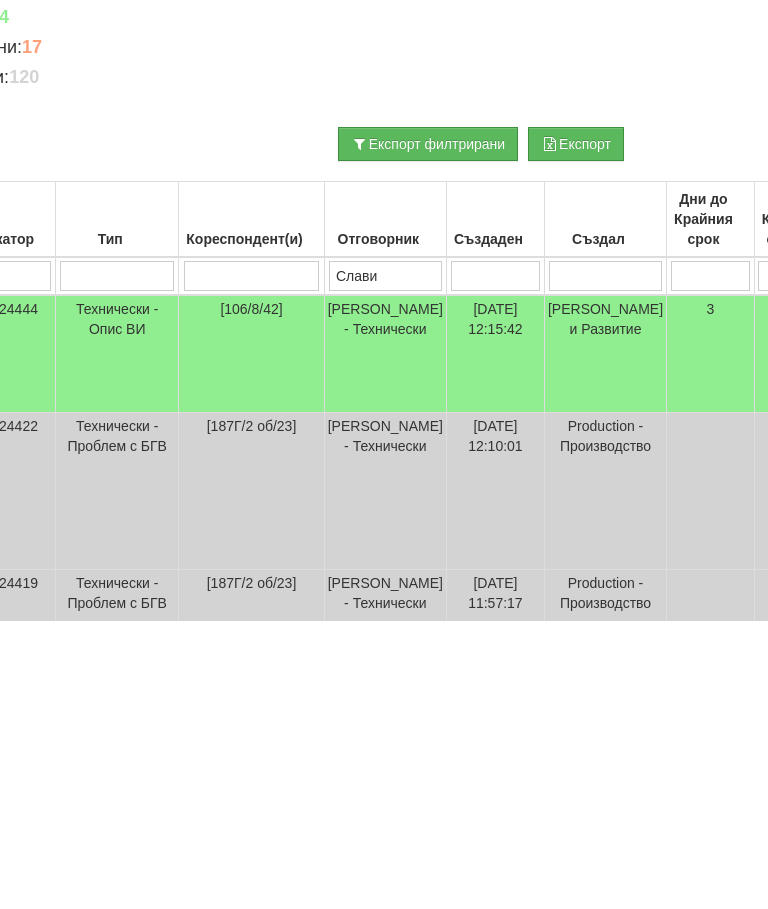 type on "Слави" 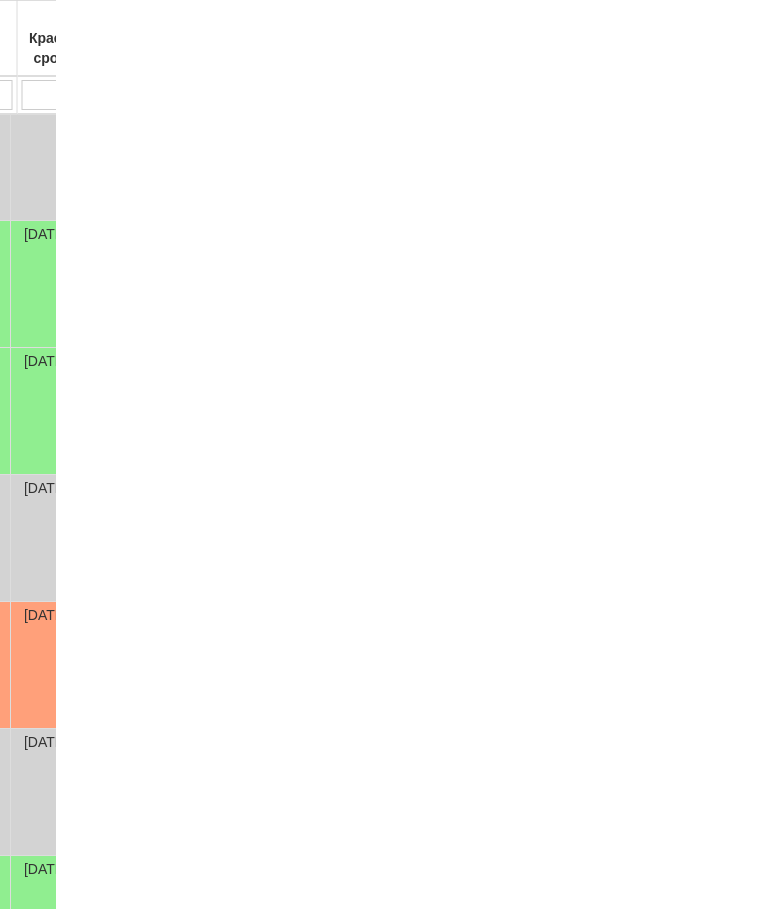 scroll, scrollTop: 826, scrollLeft: 0, axis: vertical 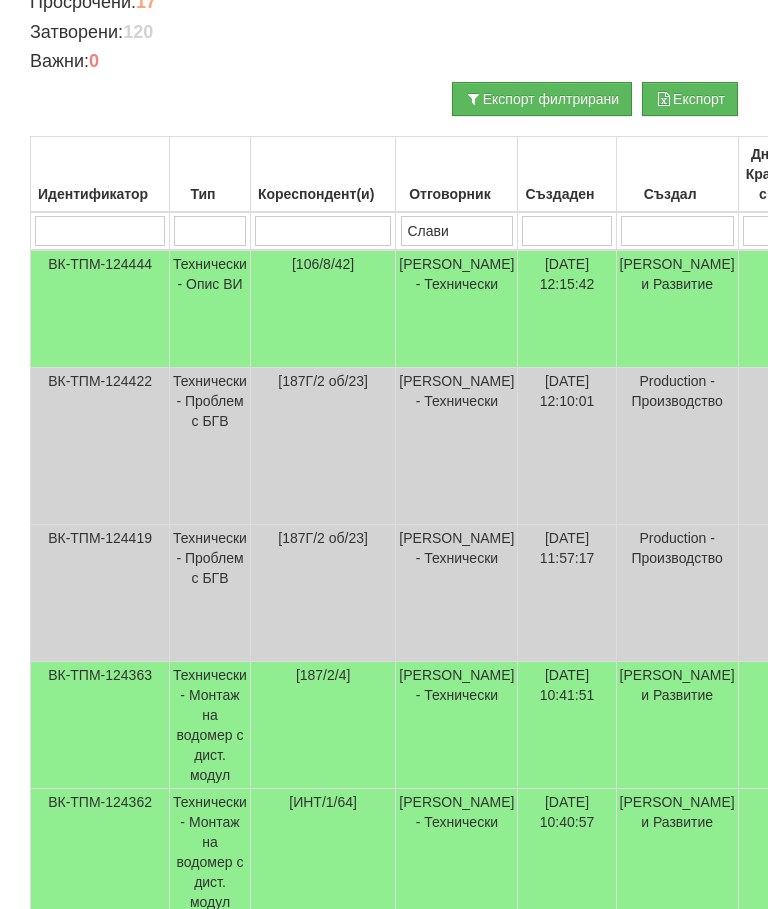 type on "Слави" 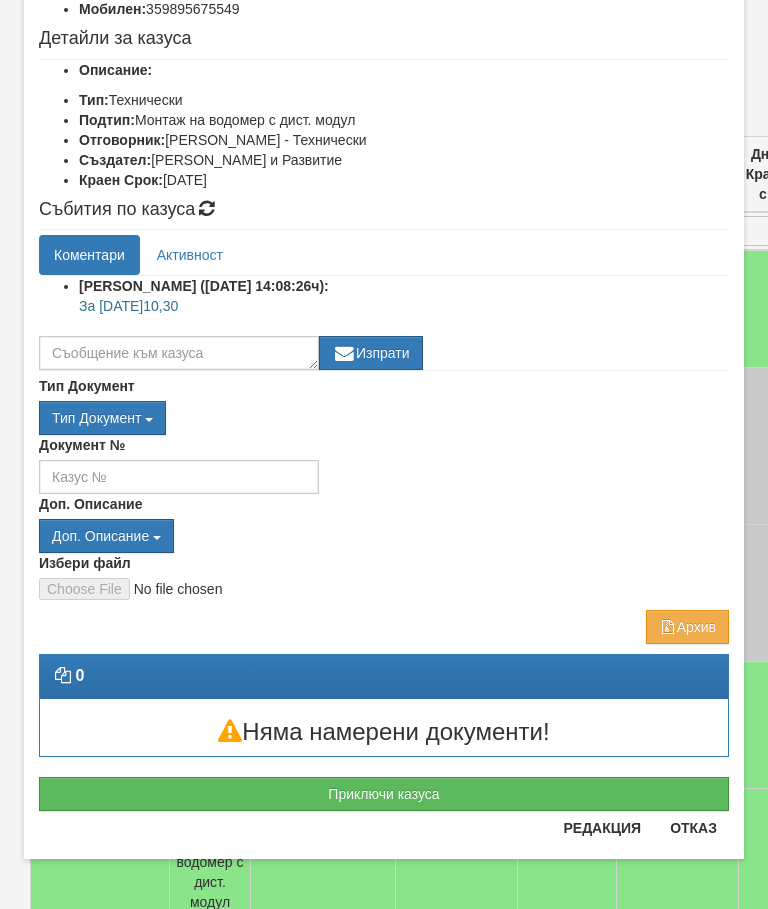 scroll, scrollTop: 229, scrollLeft: 0, axis: vertical 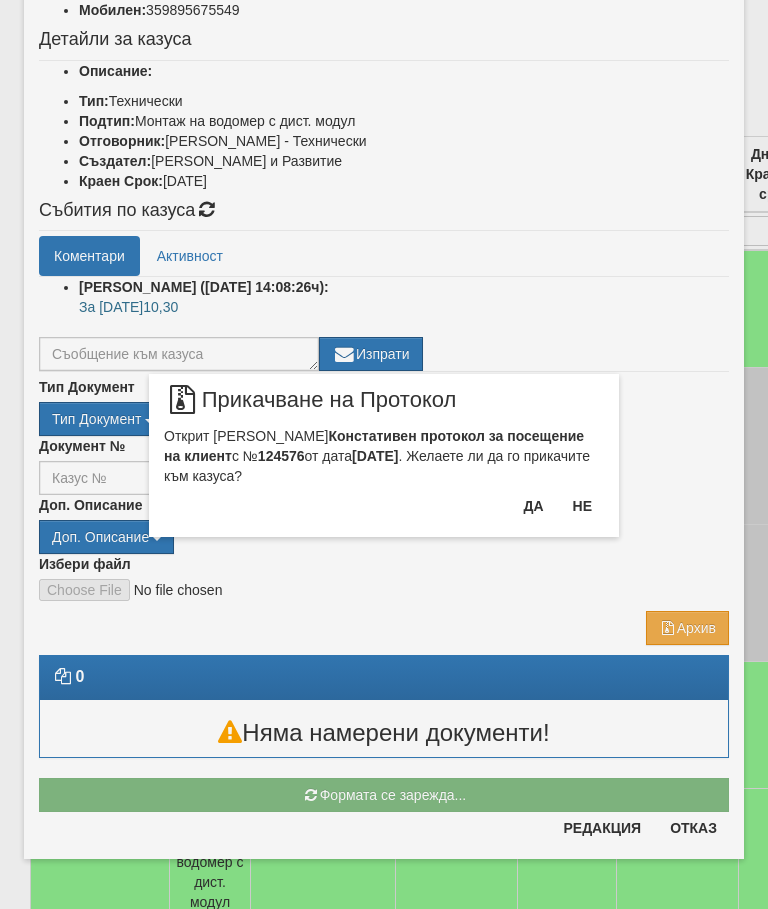 click on "Да" at bounding box center (533, 506) 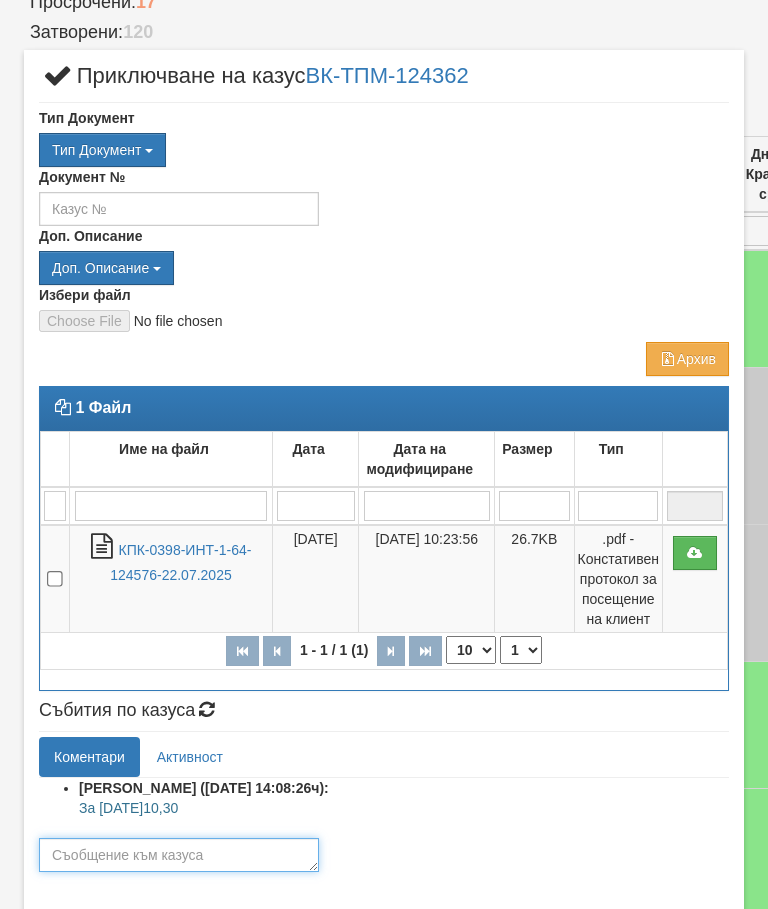 click at bounding box center [179, 855] 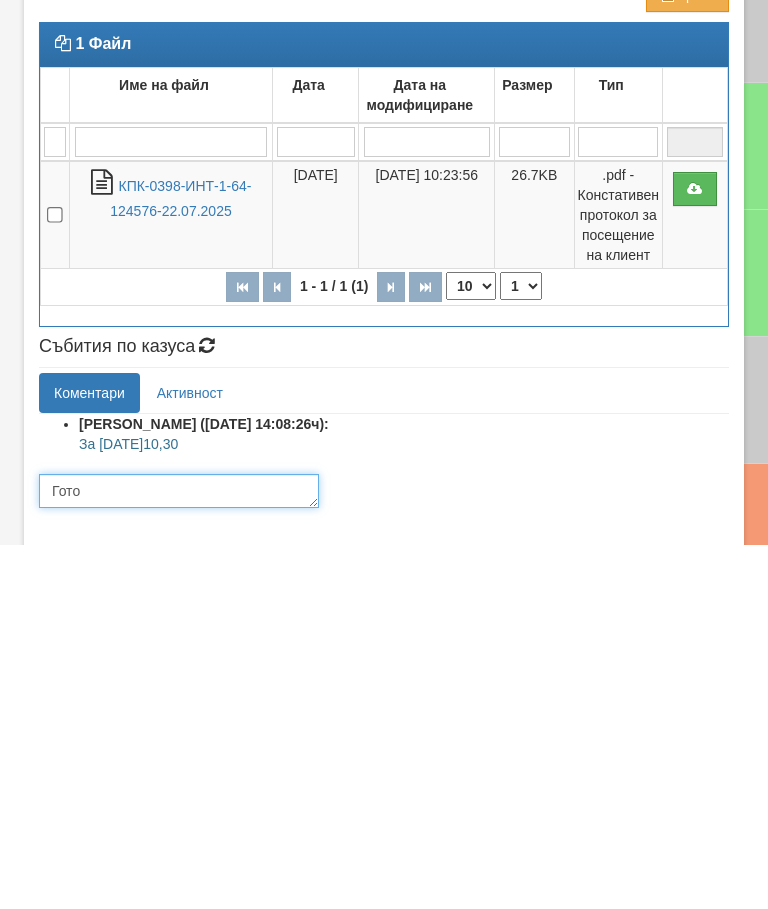 type on "Готов" 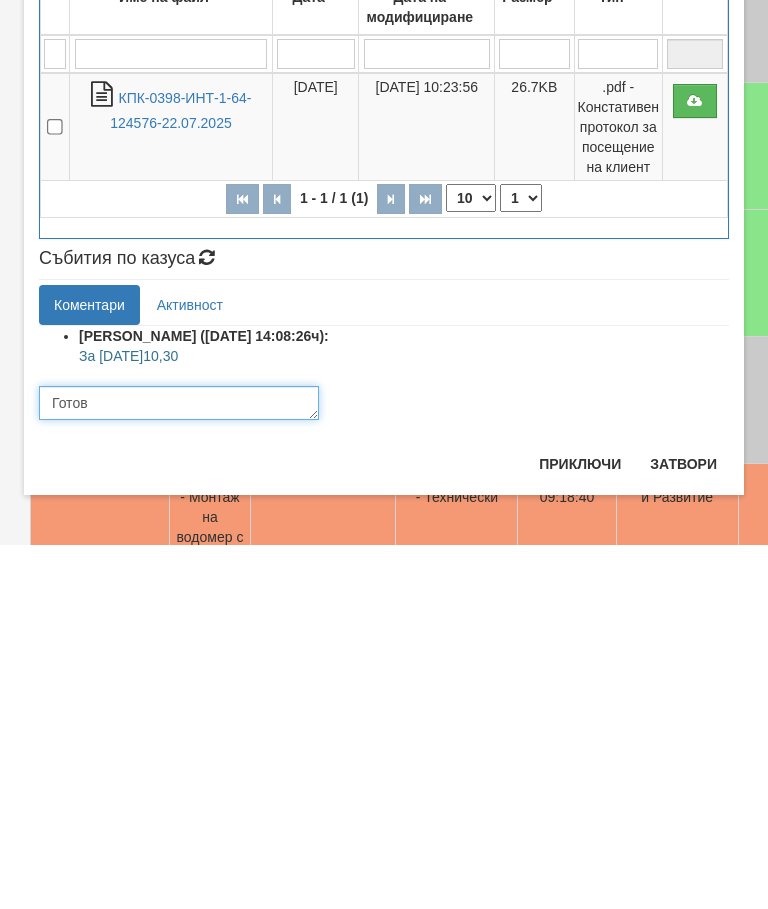 scroll, scrollTop: 88, scrollLeft: 0, axis: vertical 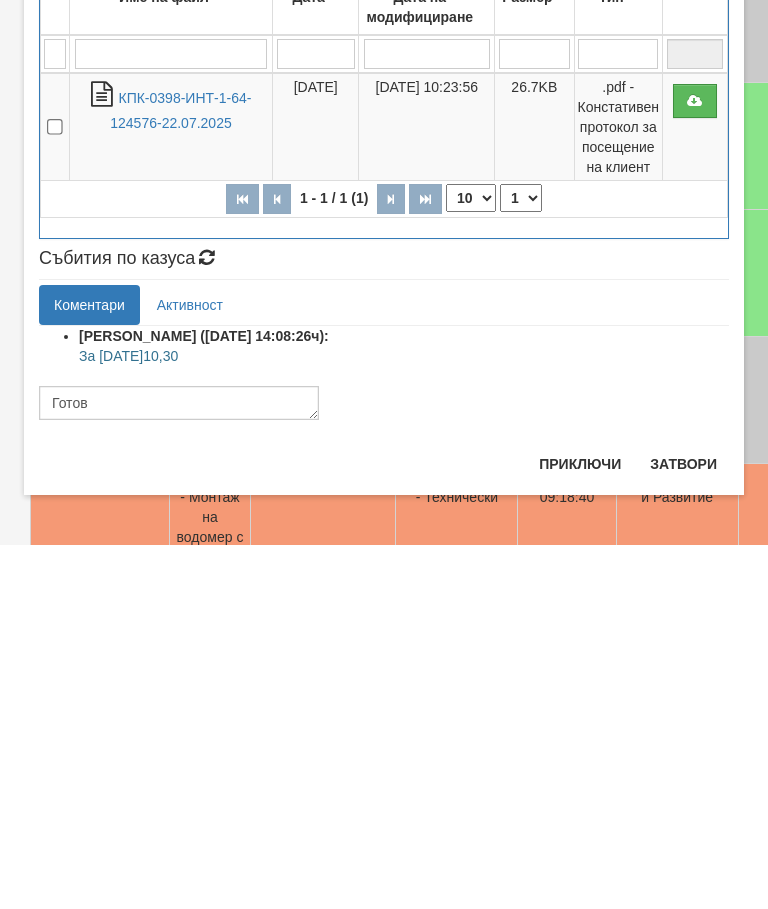 click on "Приключи" at bounding box center [580, 828] 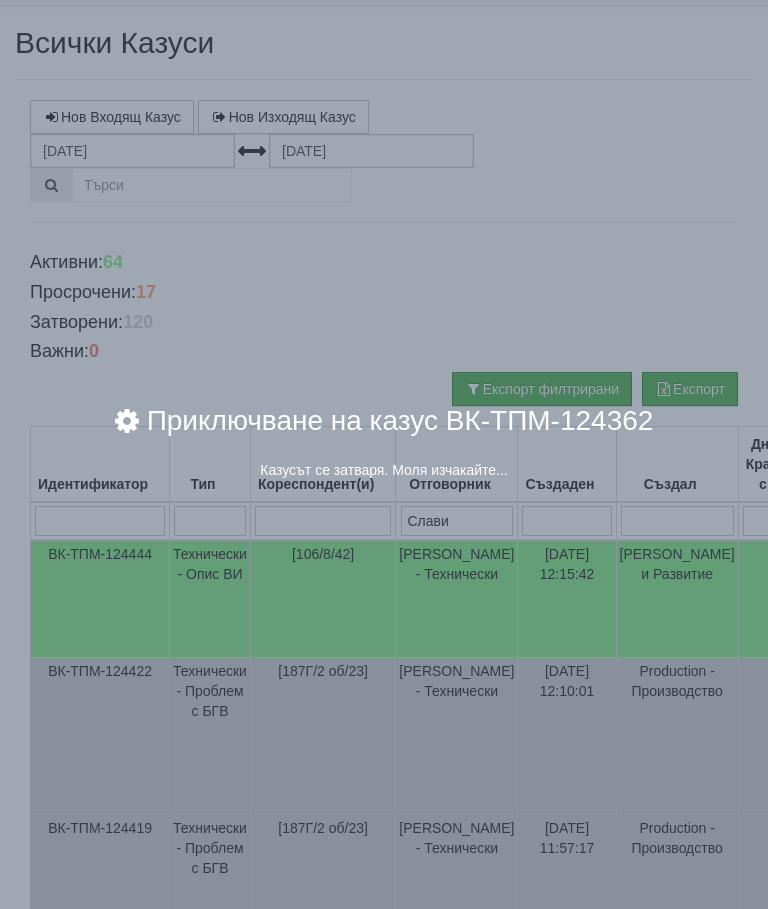 scroll, scrollTop: 0, scrollLeft: 0, axis: both 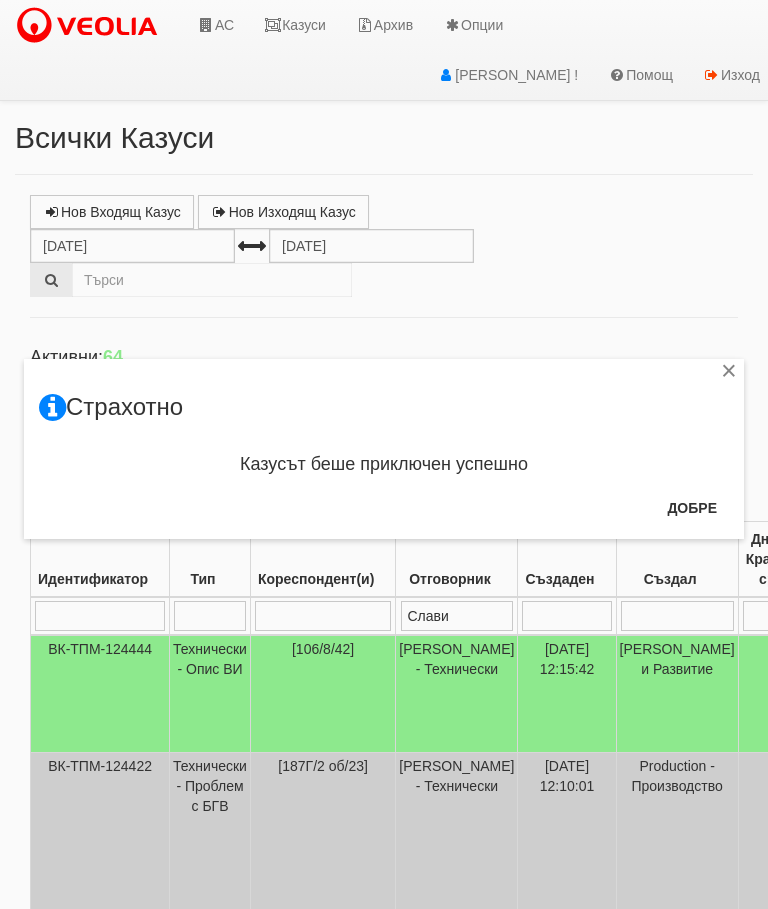 click on "Добре" at bounding box center [692, 508] 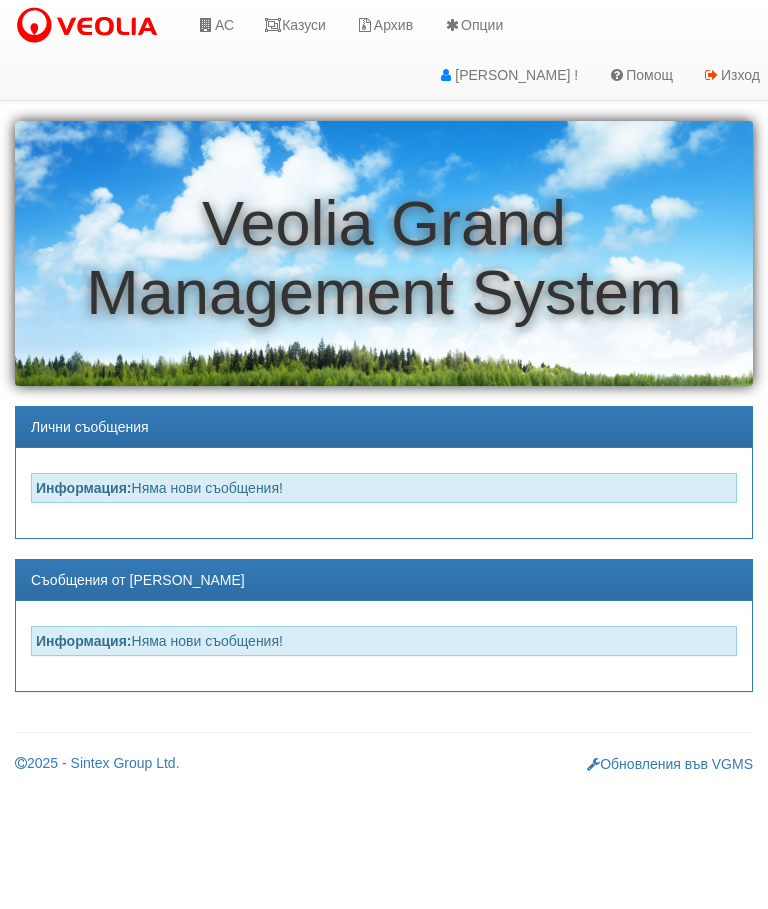 scroll, scrollTop: 0, scrollLeft: 0, axis: both 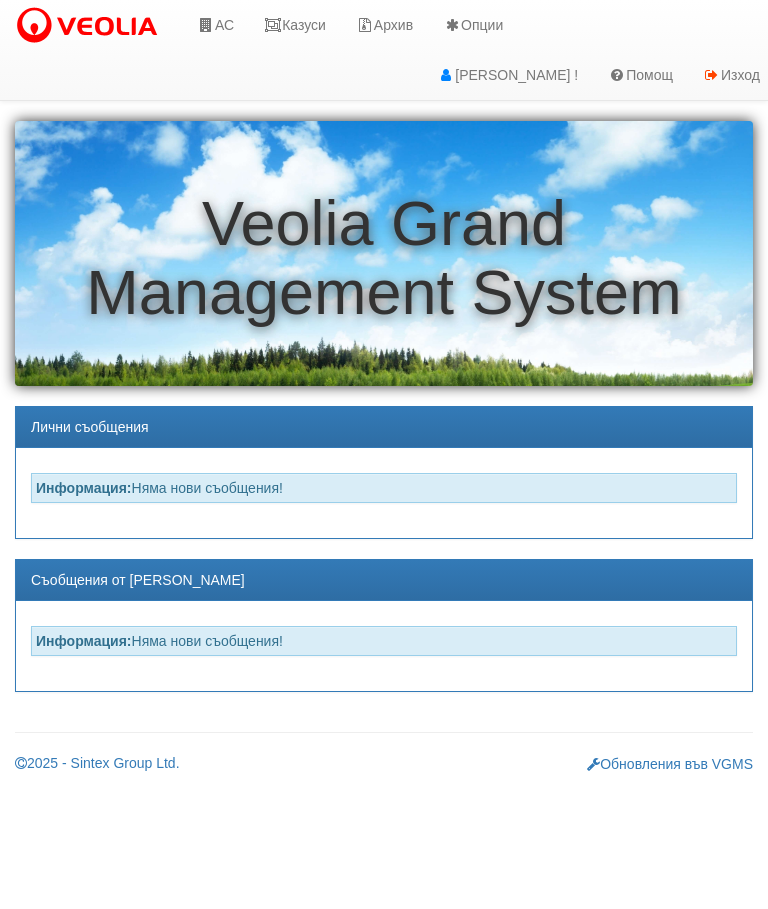 click on "АС" at bounding box center (215, 25) 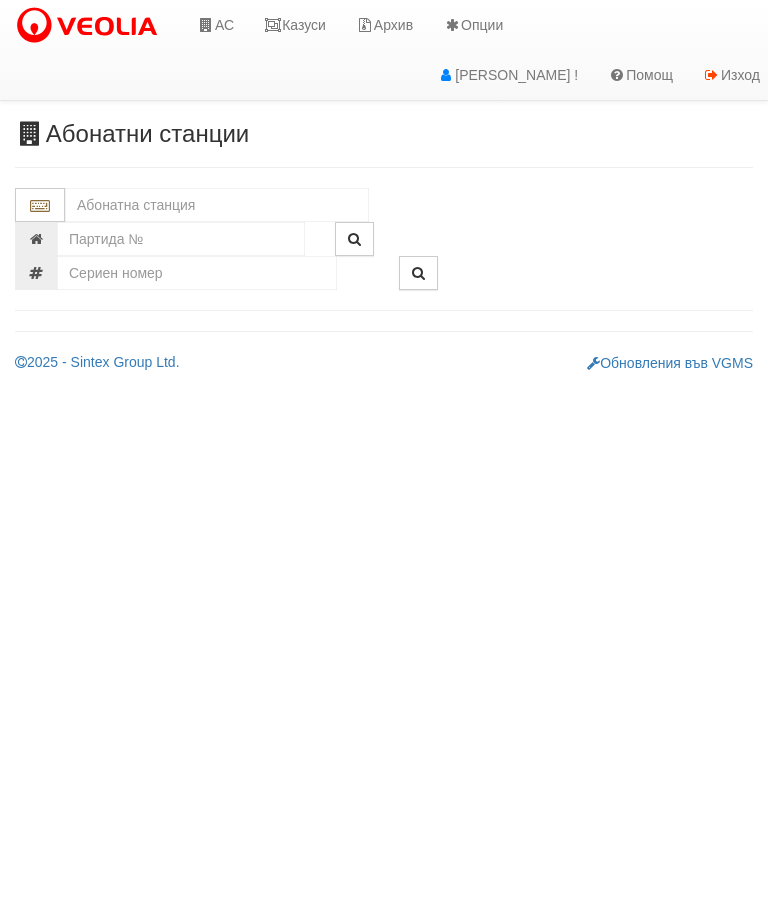 scroll, scrollTop: 0, scrollLeft: 0, axis: both 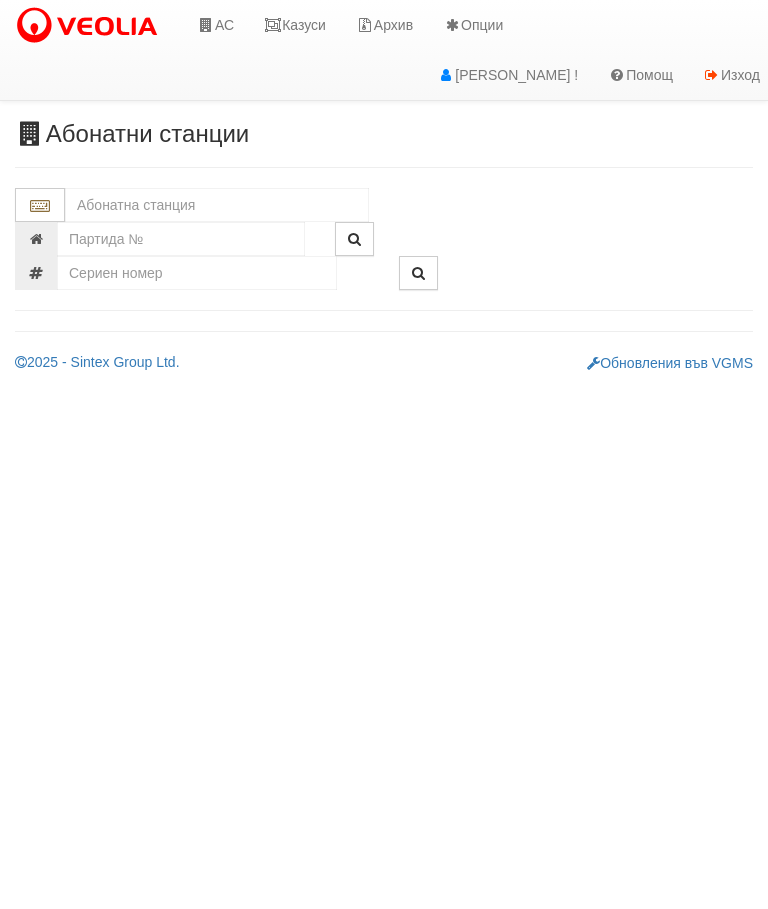 click at bounding box center (217, 205) 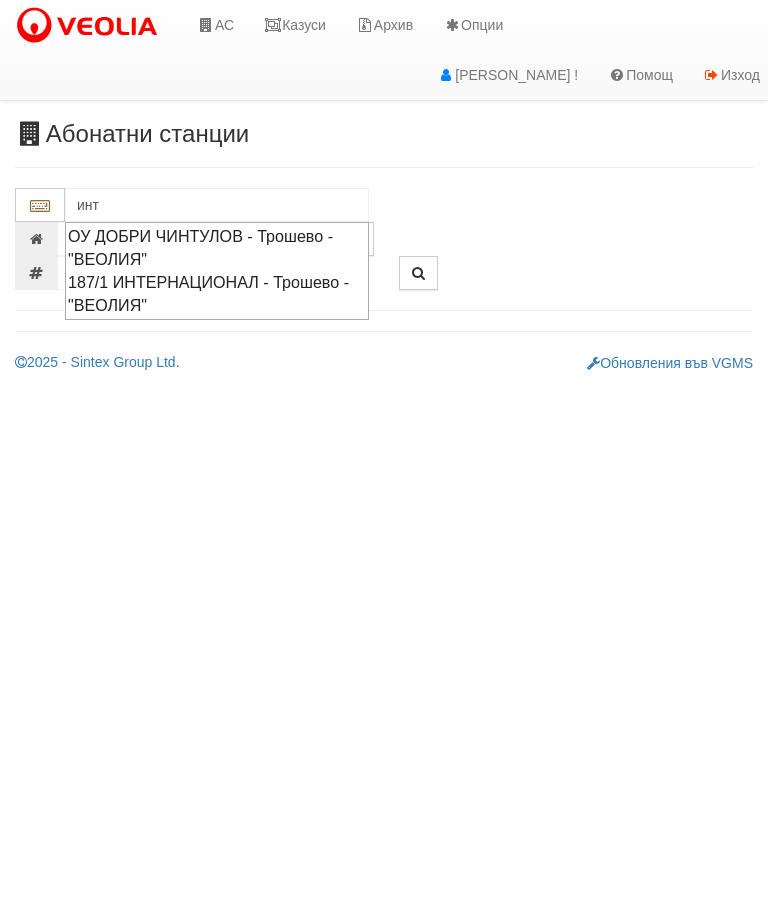 click on "187/1 ИНТЕРНАЦИОНАЛ - Трошево - "ВЕОЛИЯ"" at bounding box center (217, 294) 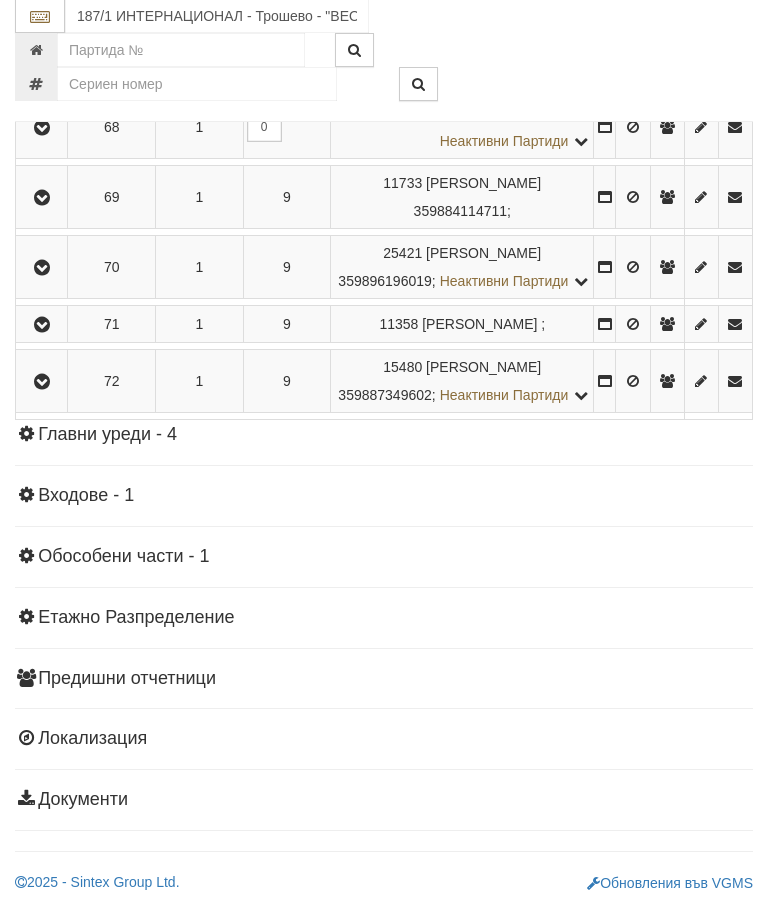scroll, scrollTop: 5174, scrollLeft: 0, axis: vertical 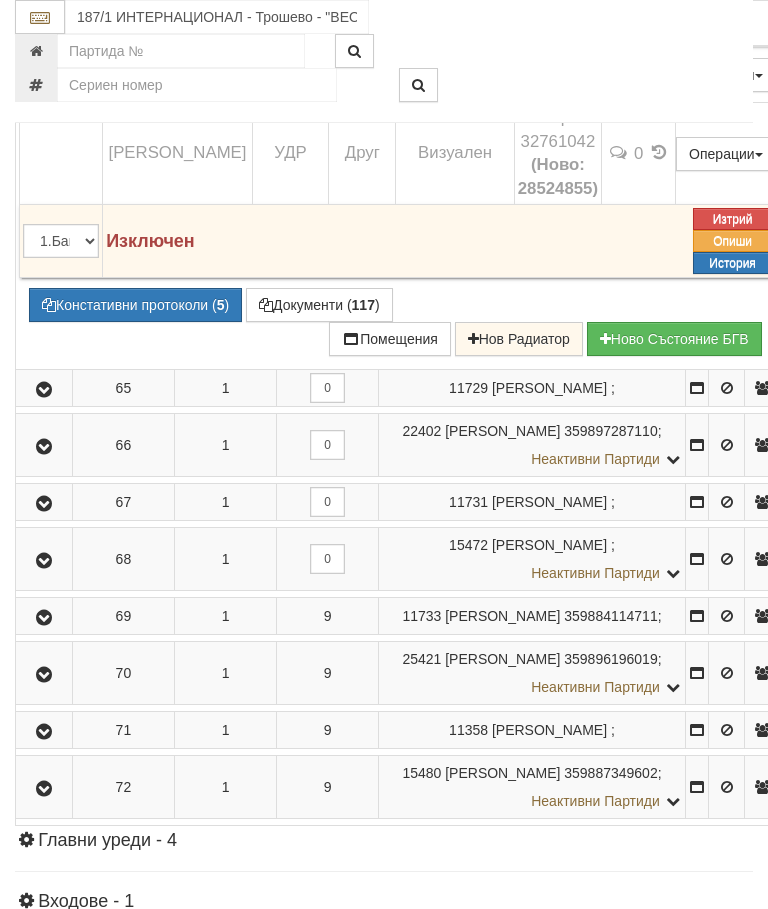 click on "Подмяна" at bounding box center (0, 0) 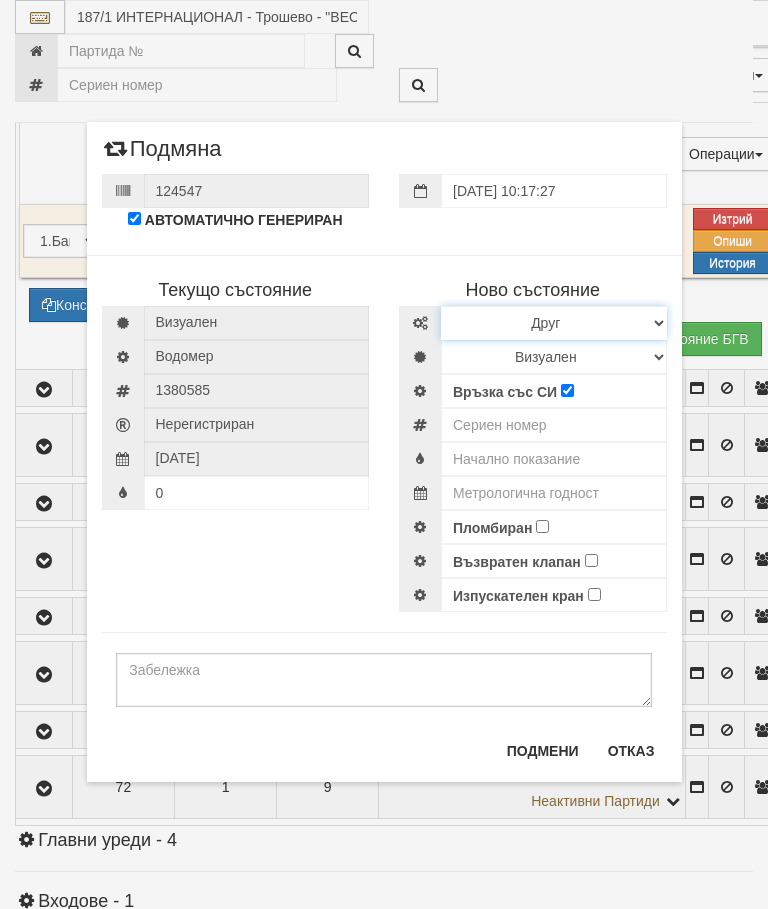 click on "Избери Марка и модел
Апатор Повогаз
Друг
Кундис Радио
Сименс Визуален
Сименс Радио
Техем" at bounding box center (554, 323) 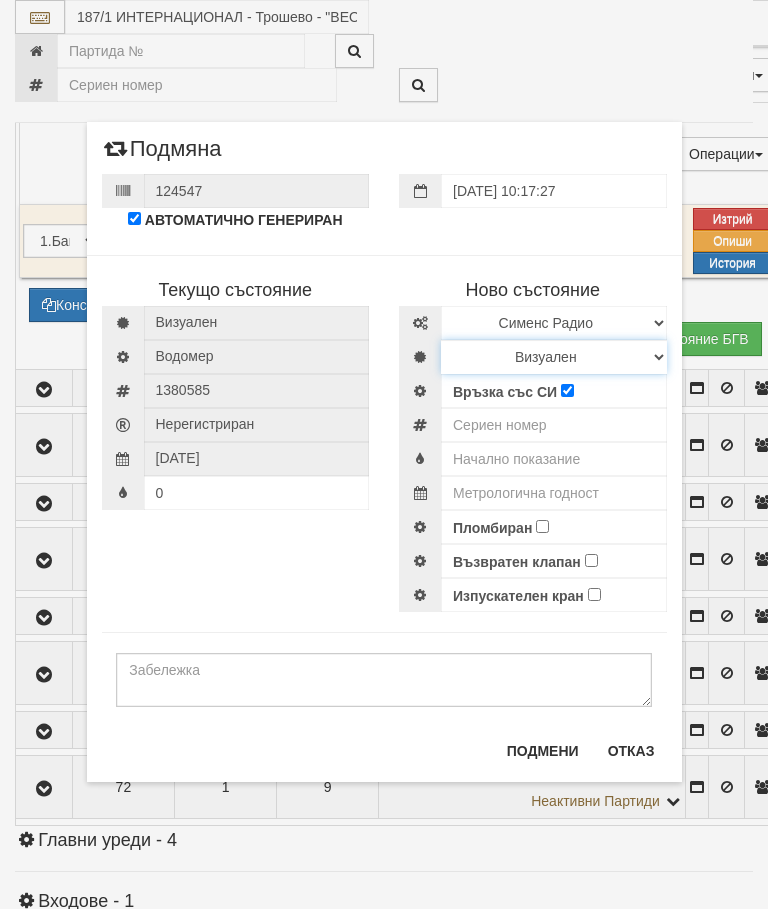 click on "Визуален
Дистанционен
Изолирана линия БГВ
Няма Oтклонение БГВ
Няма Щранг БГВ" at bounding box center [554, 357] 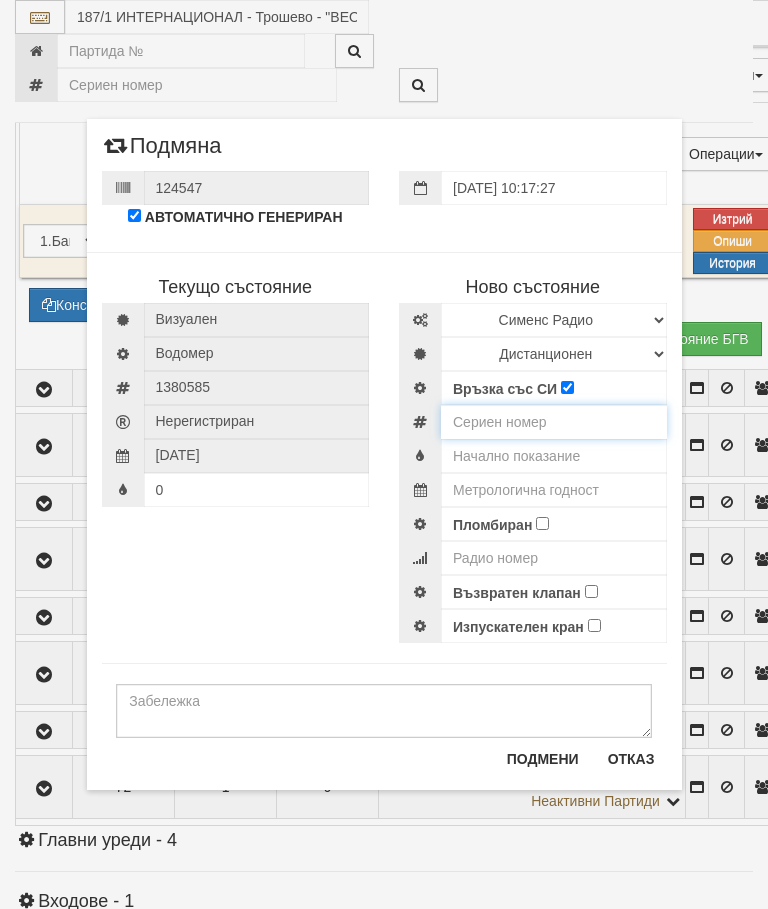 click at bounding box center [554, 422] 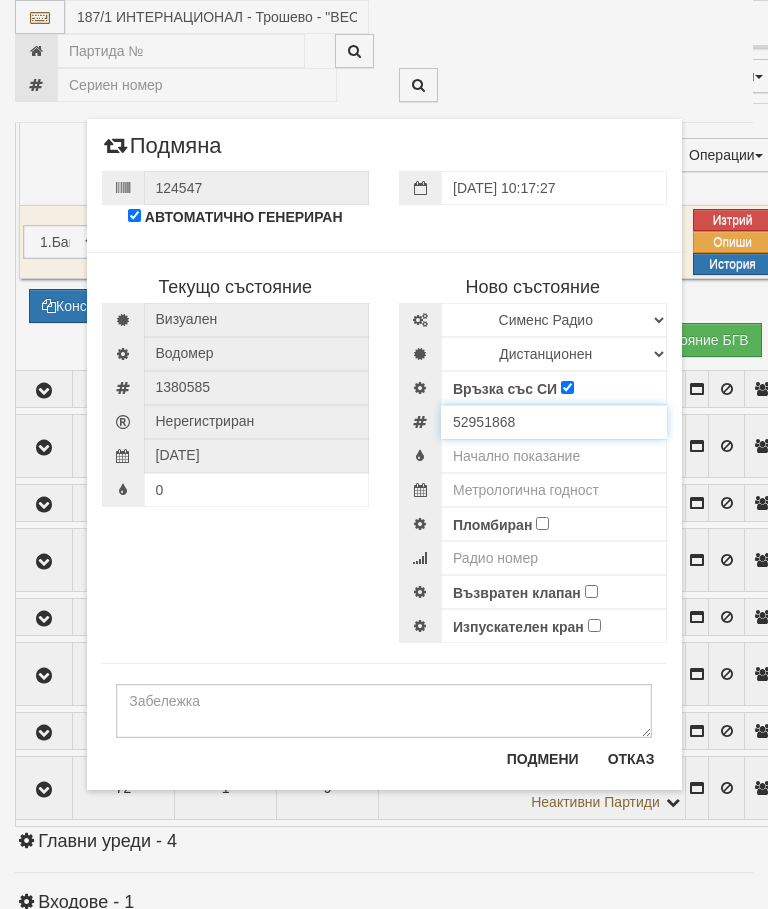 type on "52951868" 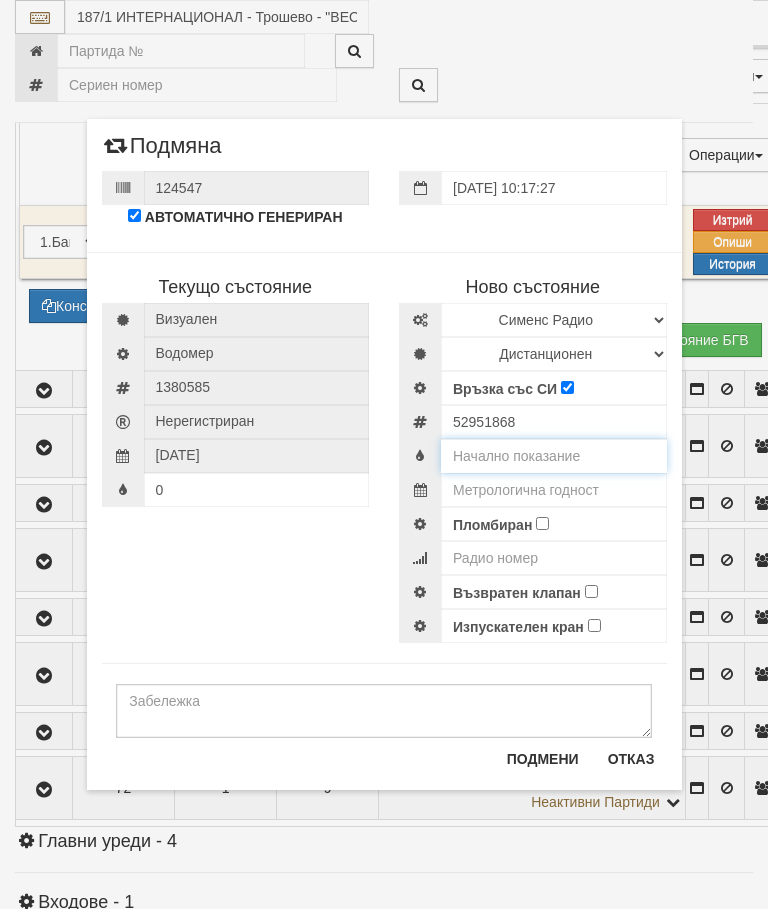 click at bounding box center [554, 456] 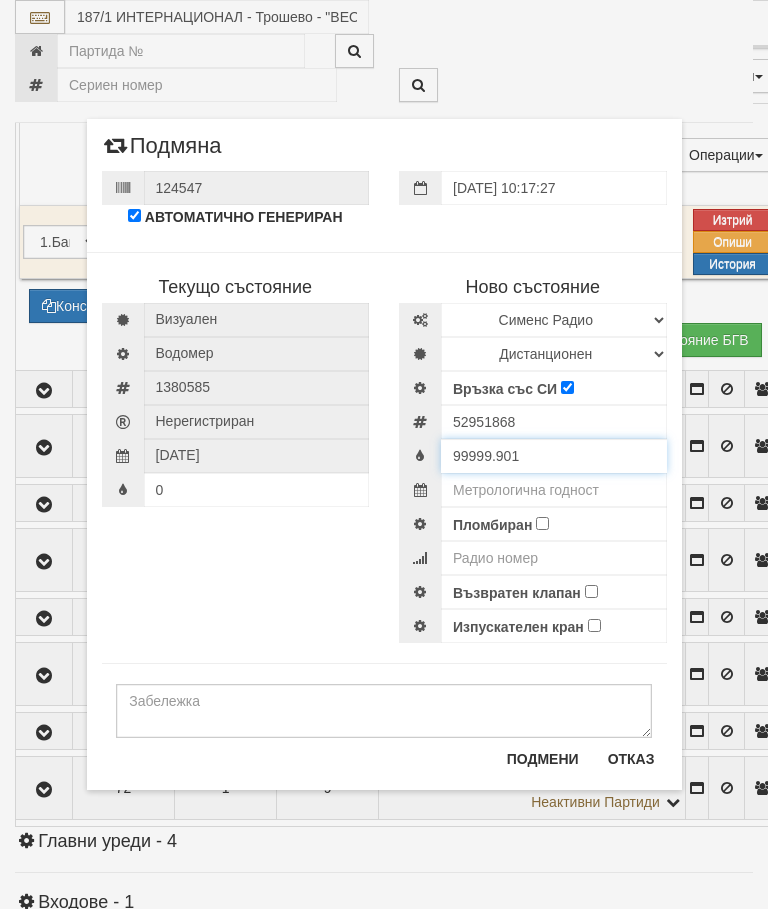 type on "99999.901" 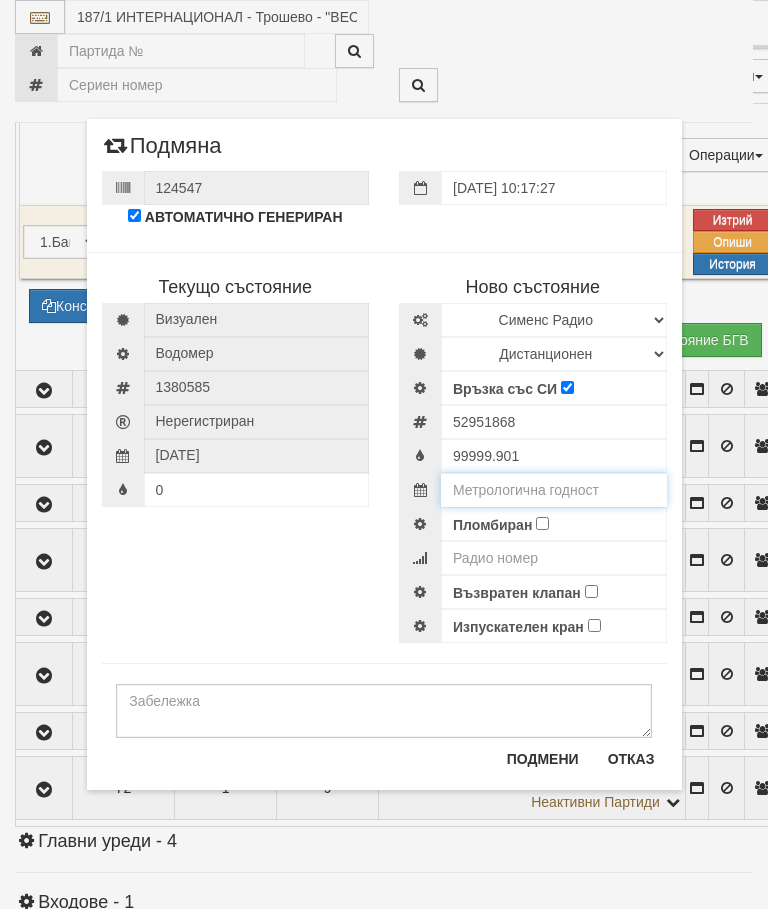 click at bounding box center (554, 490) 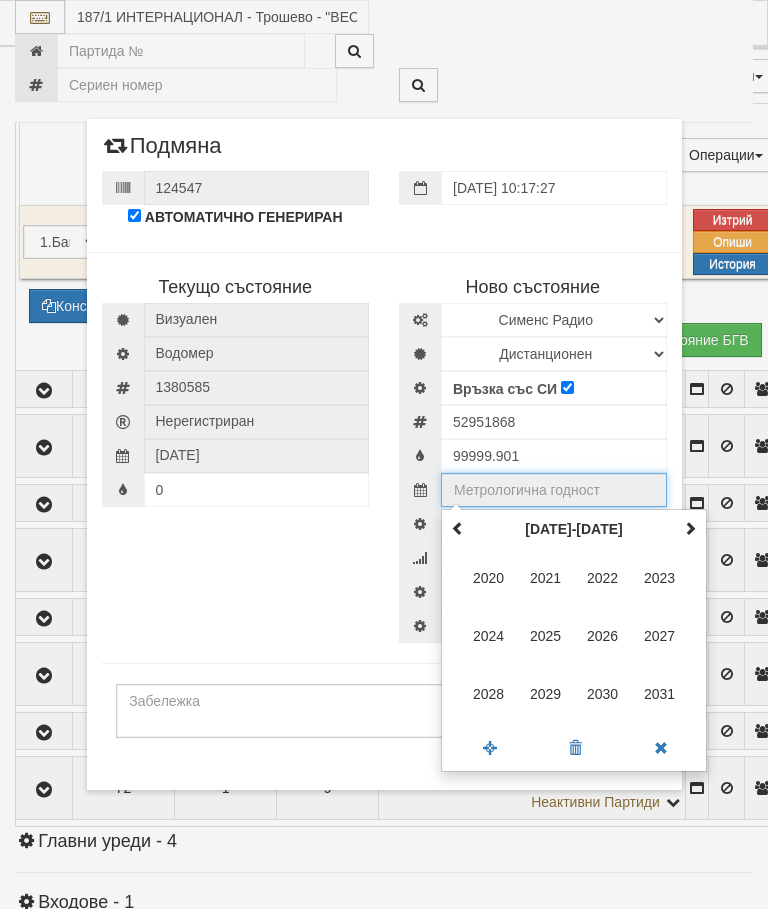 scroll, scrollTop: 4591, scrollLeft: 159, axis: both 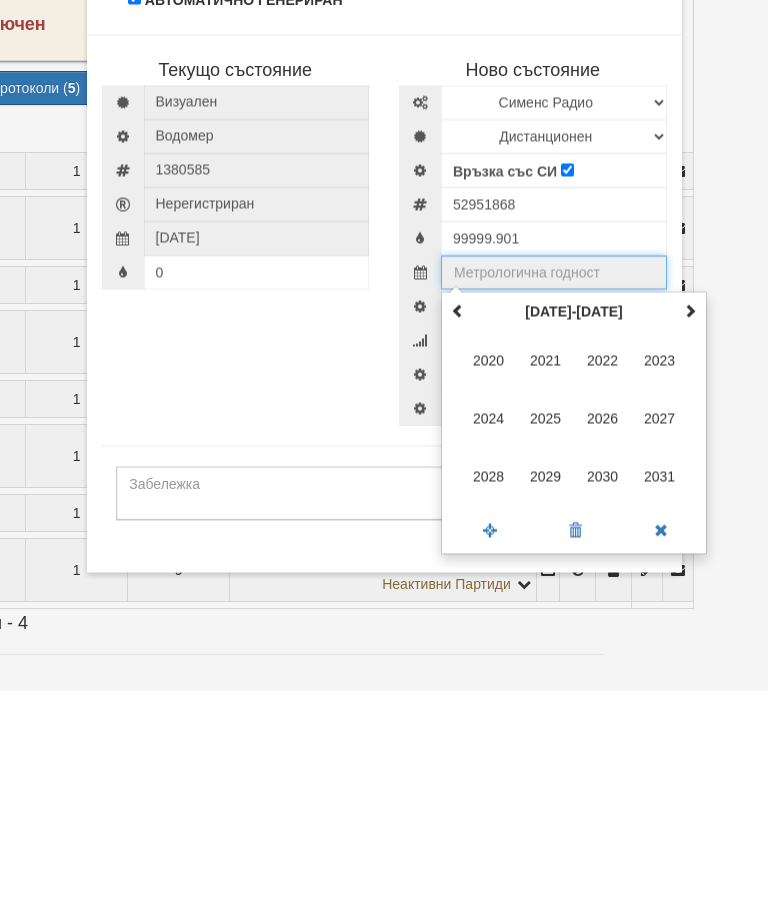 click at bounding box center [690, 529] 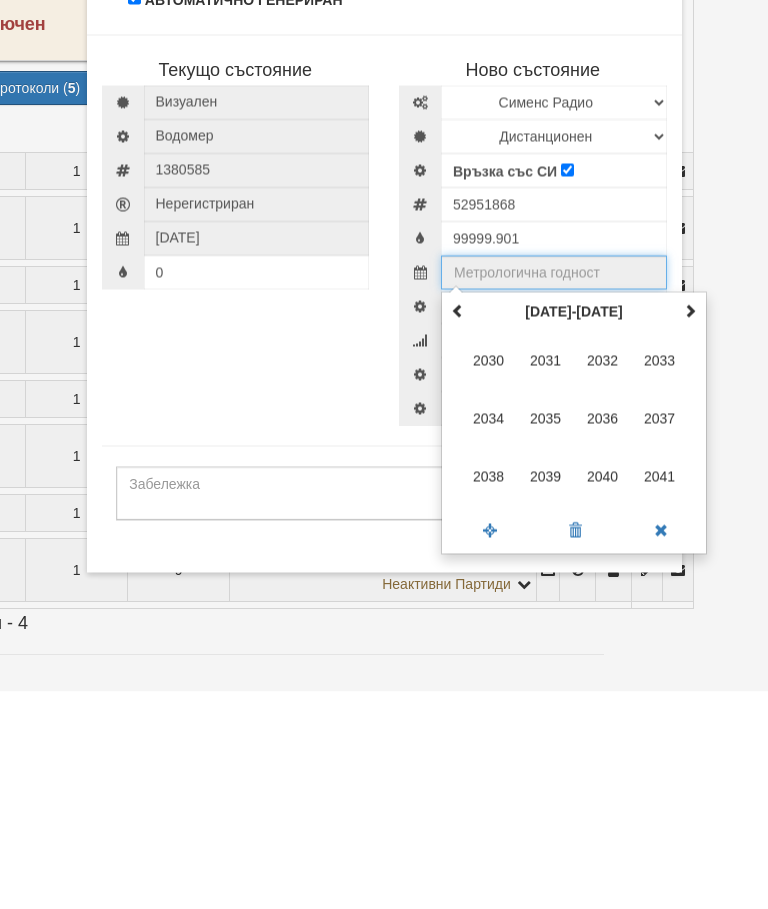 click on "2035" at bounding box center (546, 636) 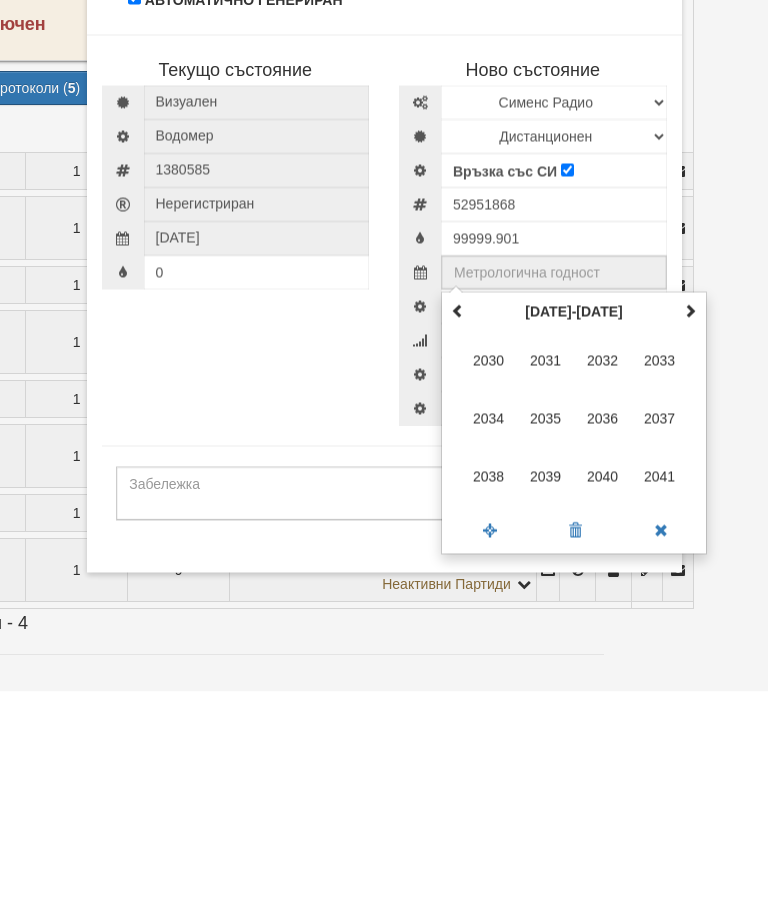 type on "2035" 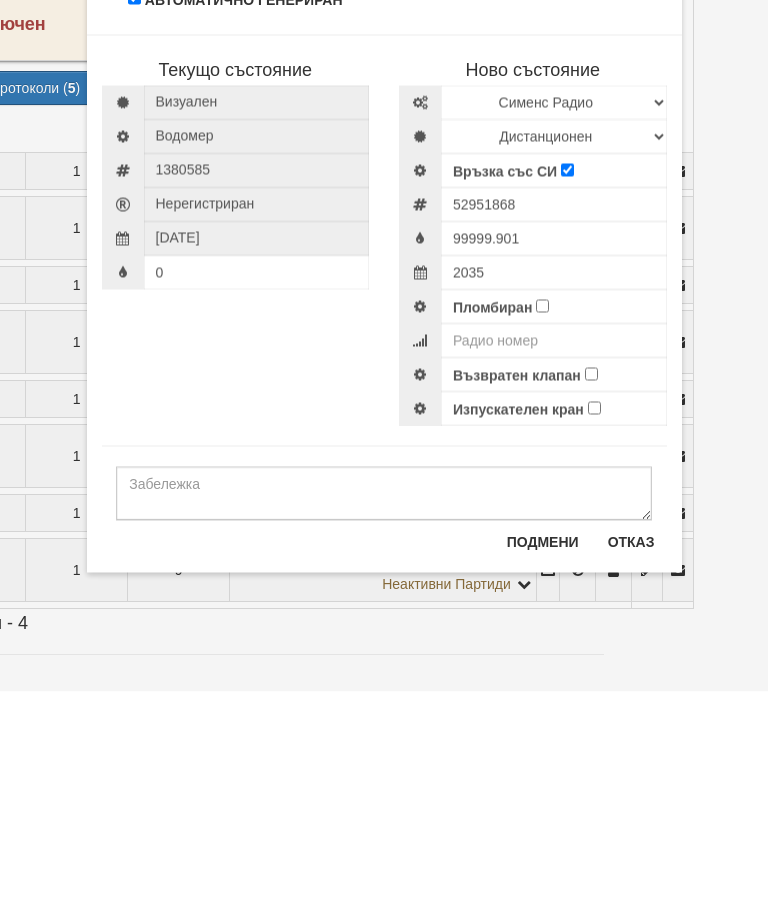 scroll, scrollTop: 4809, scrollLeft: 159, axis: both 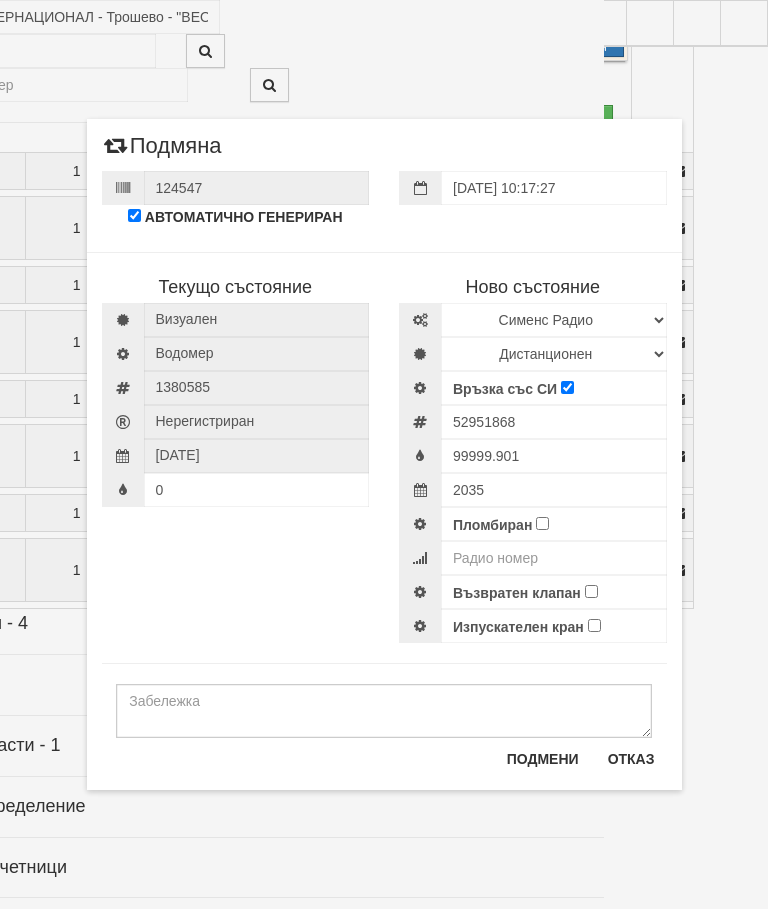 click on "Пломбиран" at bounding box center [542, 523] 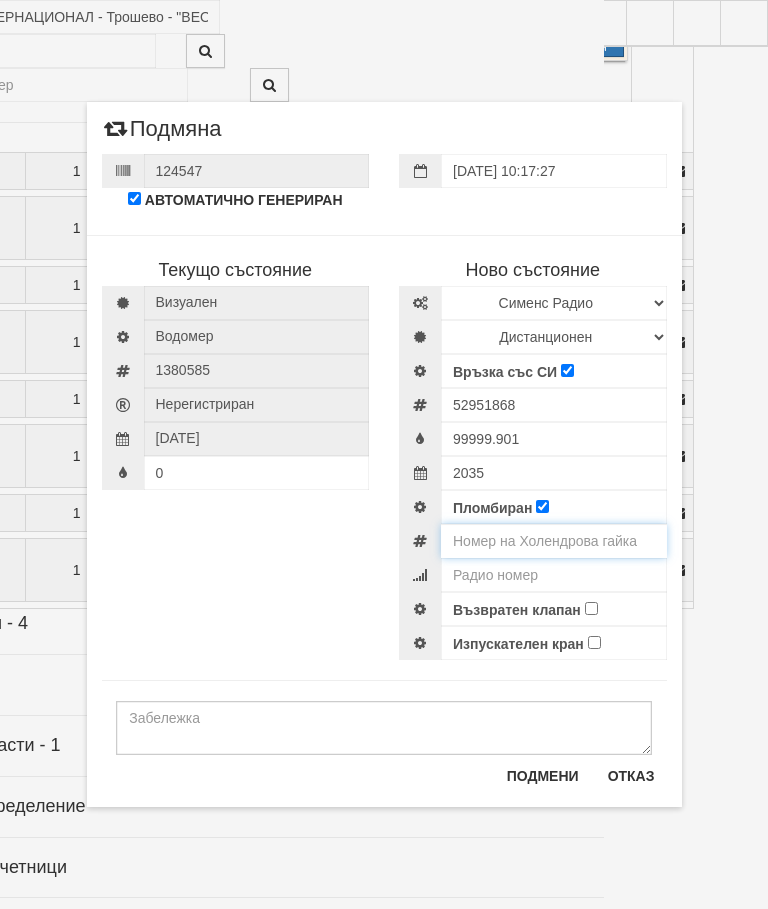 click at bounding box center [554, 541] 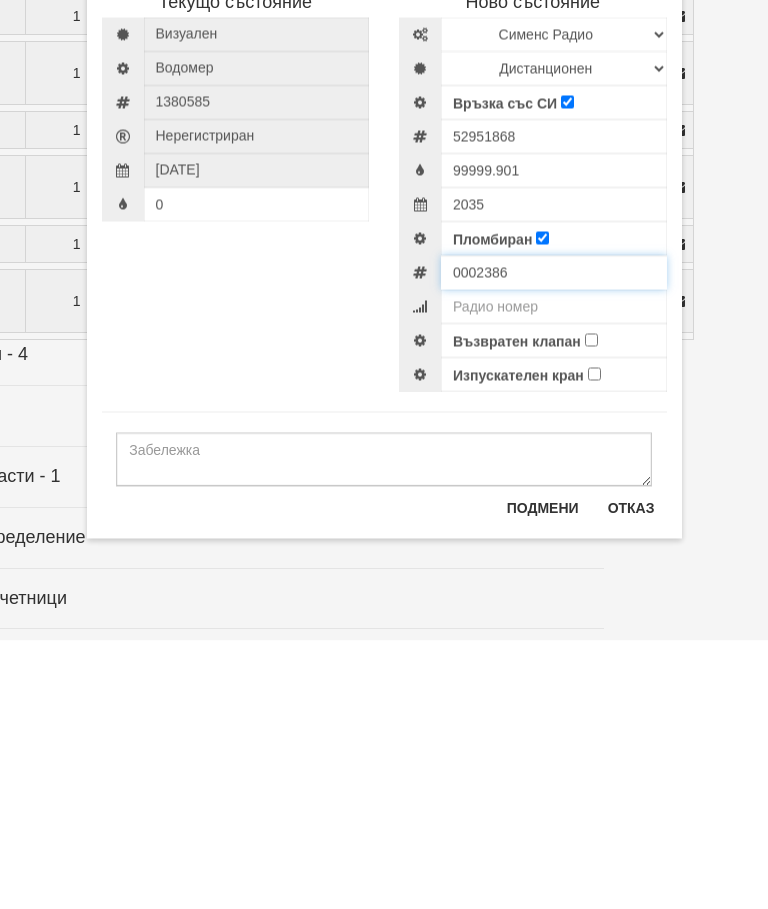 type on "0002386" 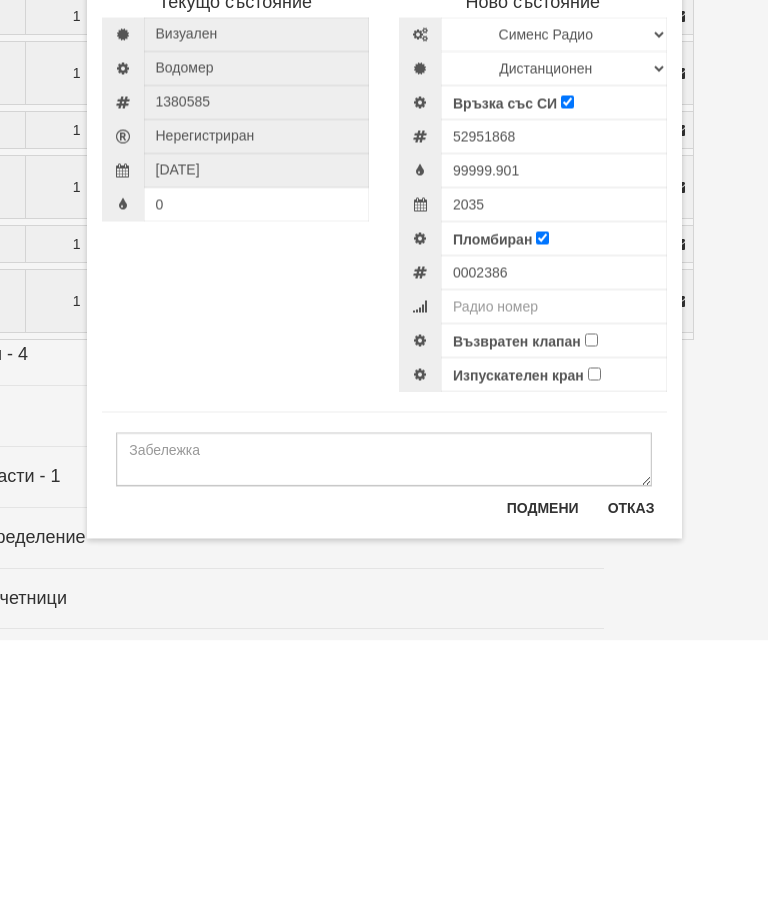 click on "Възвратен клапан" at bounding box center (591, 608) 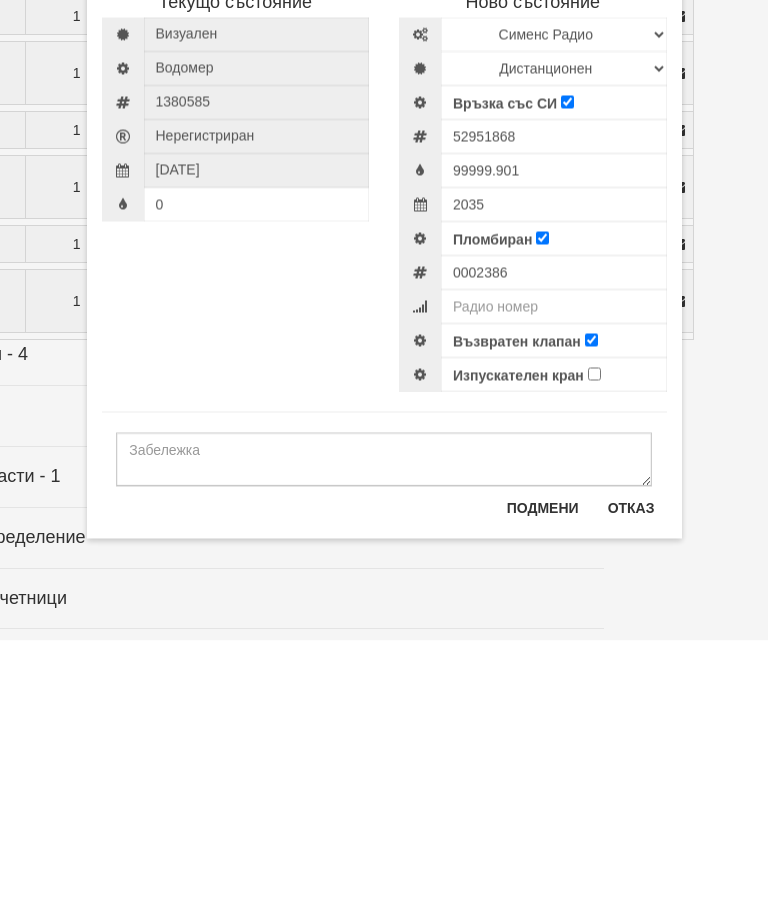 scroll, scrollTop: 5078, scrollLeft: 159, axis: both 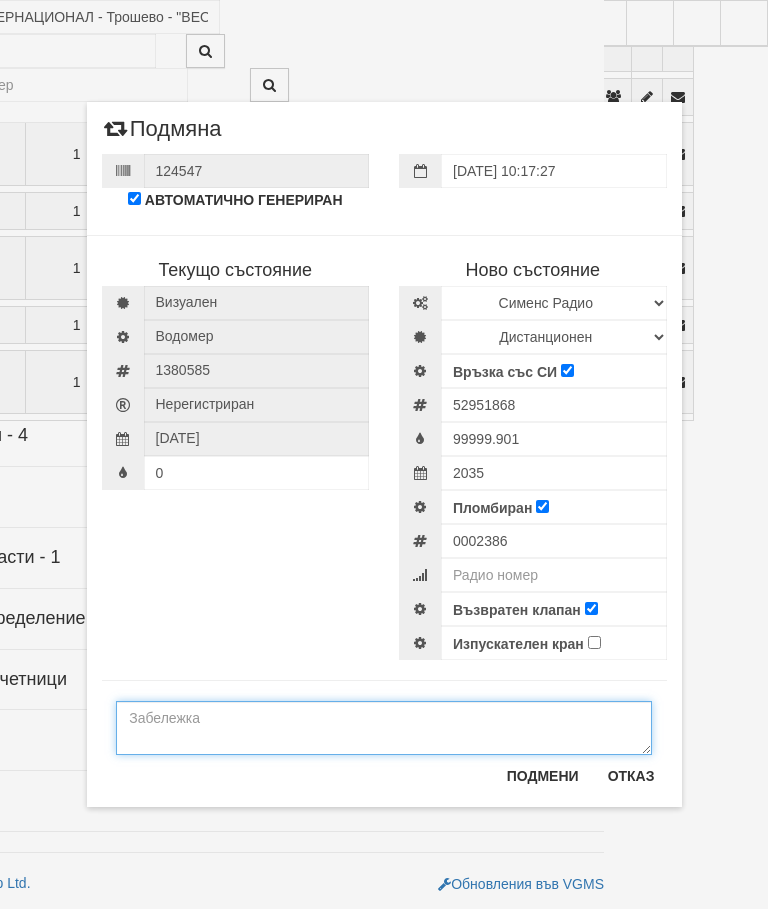 click at bounding box center [384, 728] 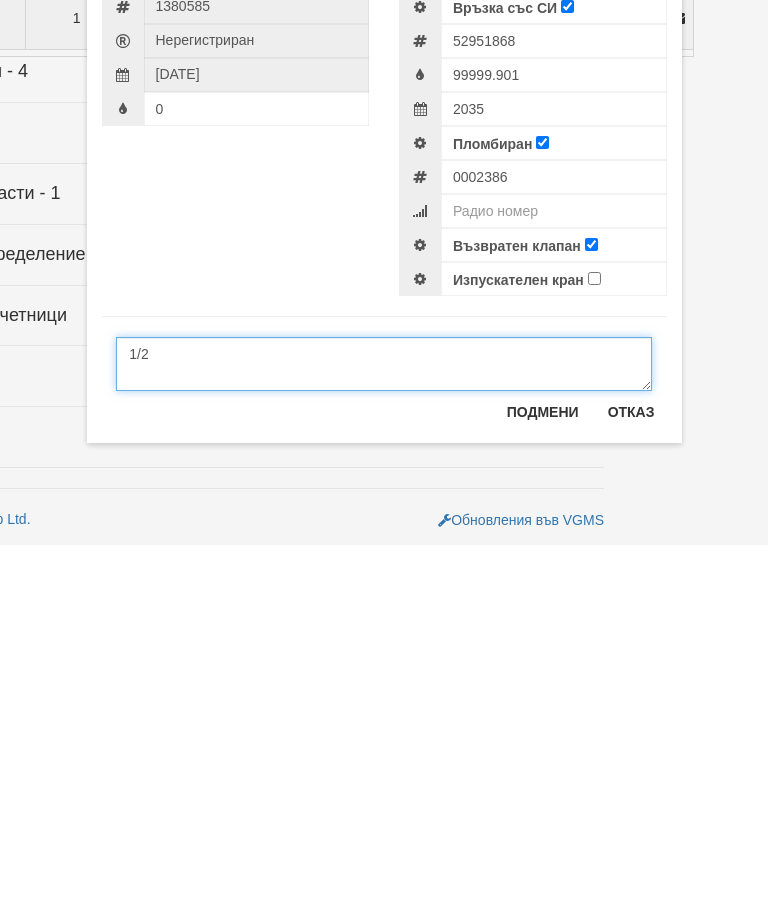 type on "1/2" 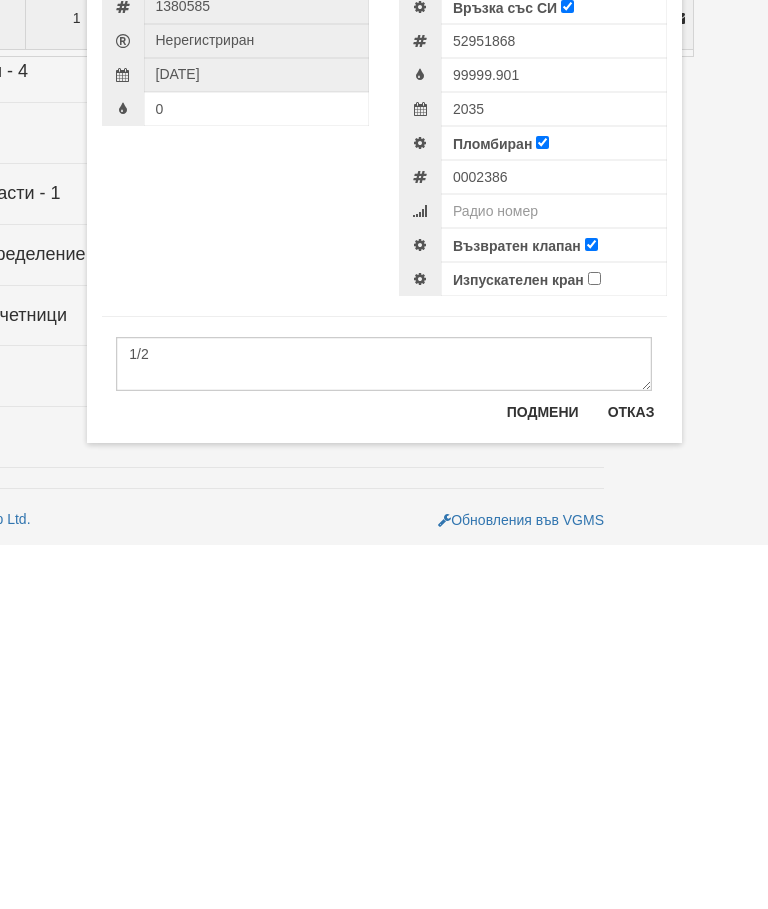 click on "Подмени" at bounding box center [543, 776] 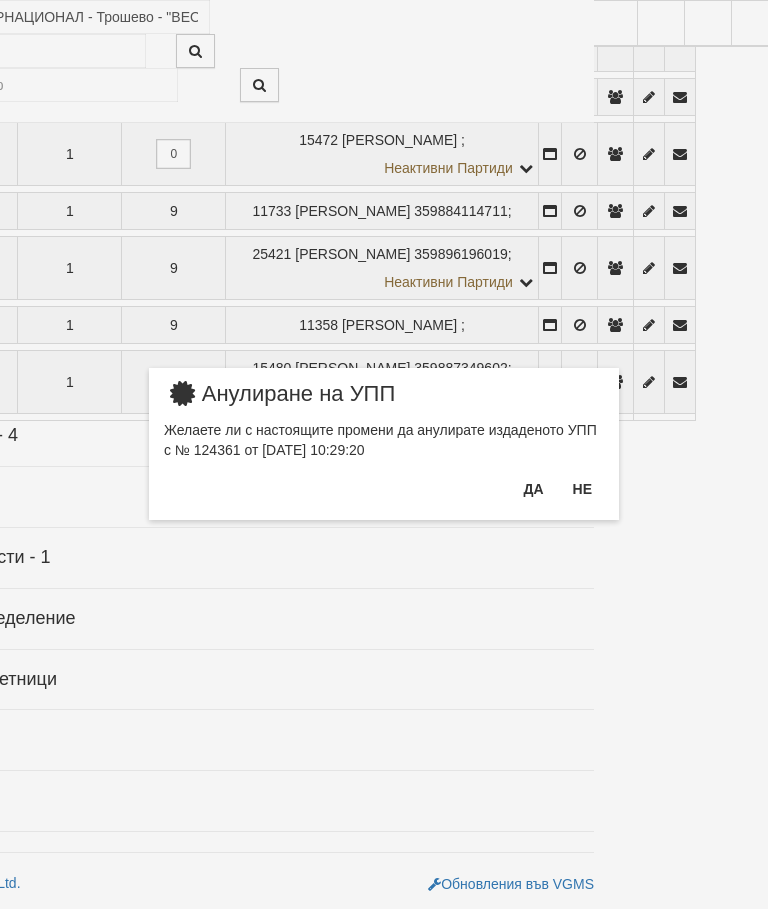 click on "Да" at bounding box center [533, 489] 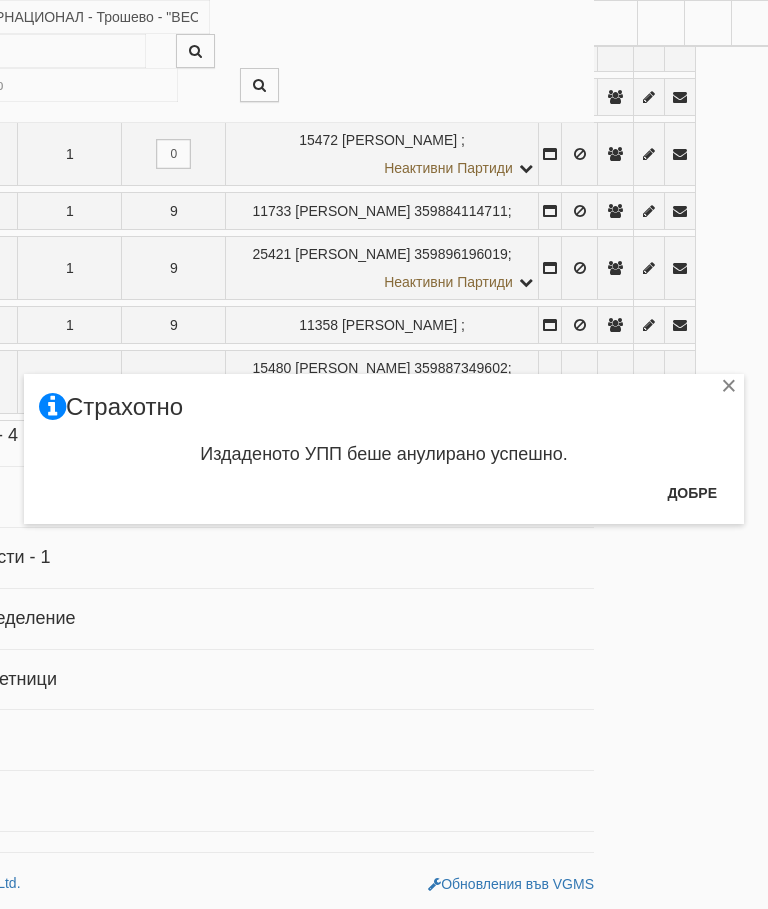 click on "Добре" at bounding box center (692, 493) 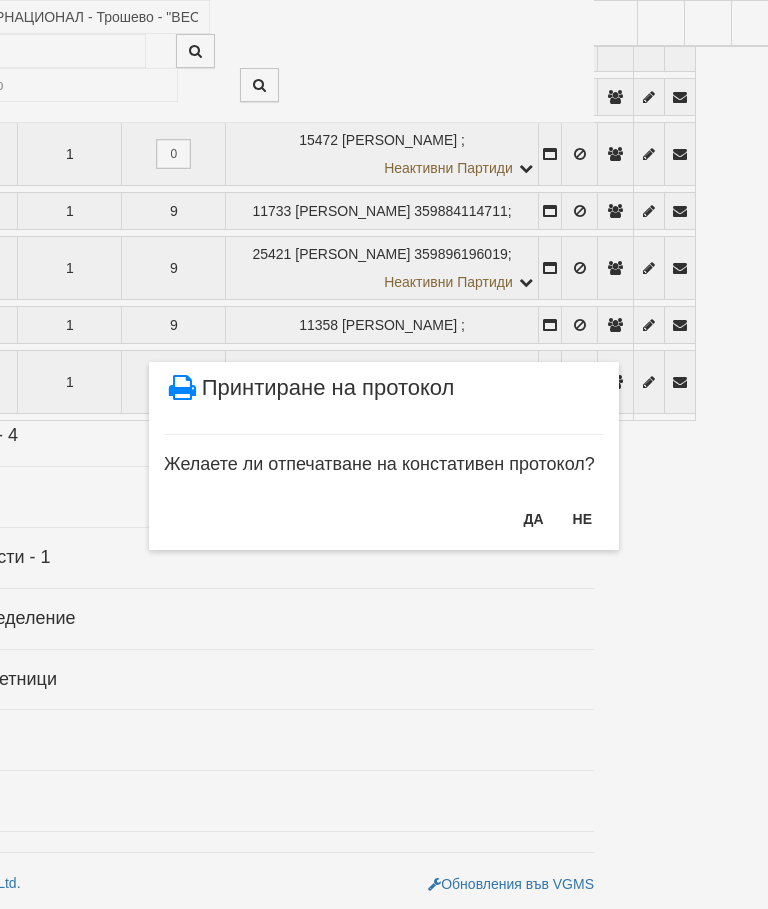 click on "ДА" at bounding box center [533, 519] 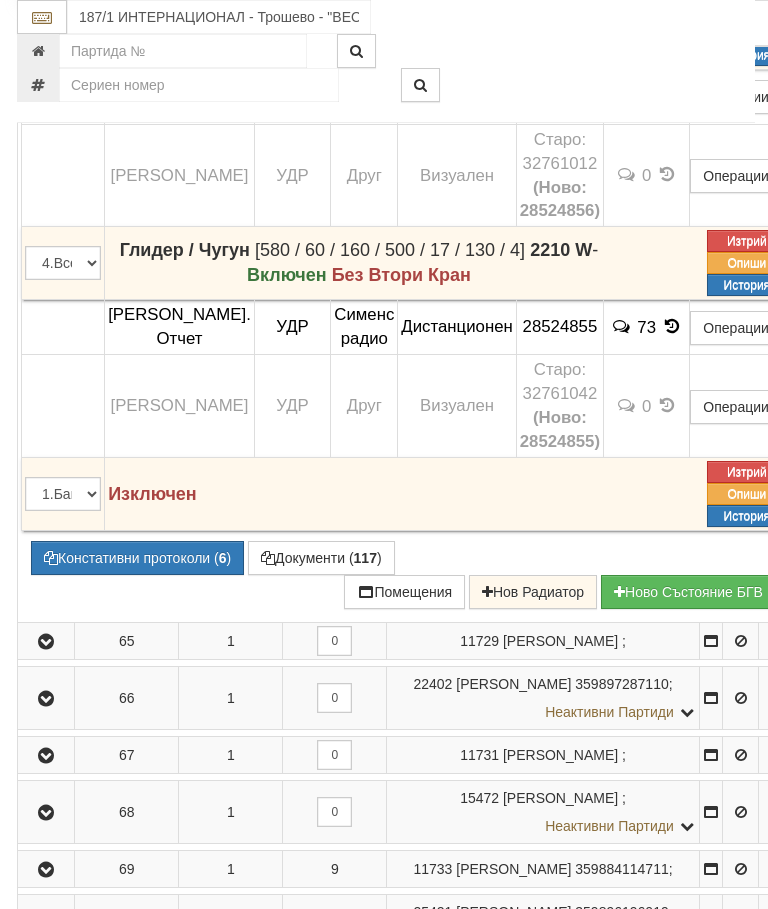 scroll, scrollTop: 4471, scrollLeft: 0, axis: vertical 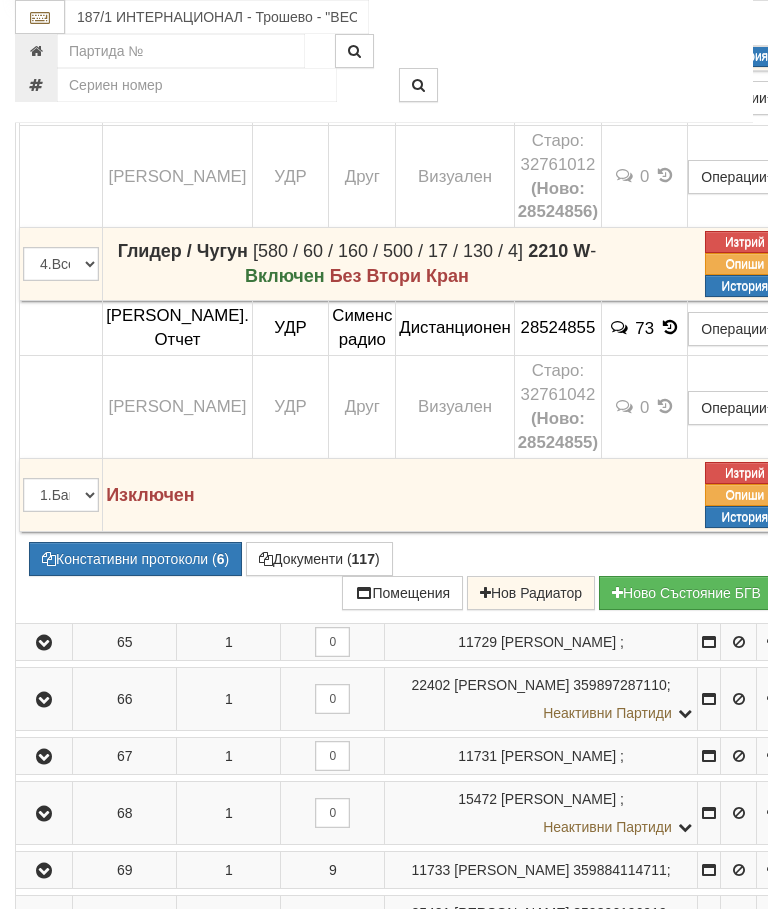 click at bounding box center (44, -357) 